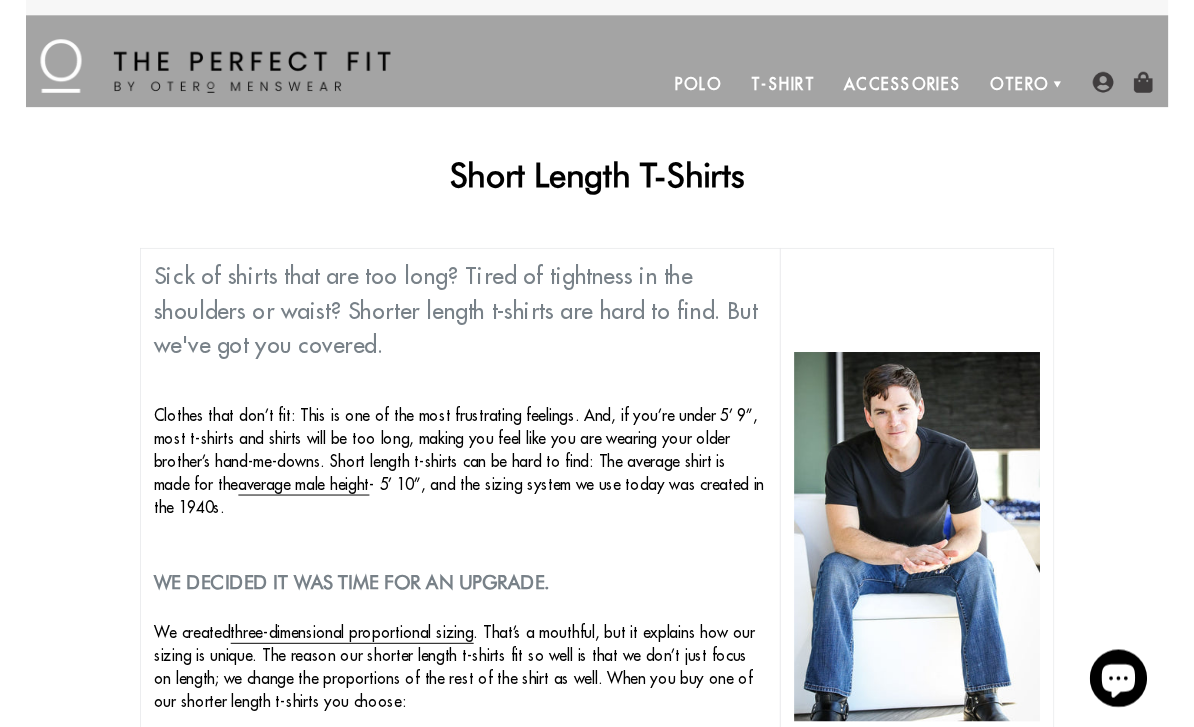 scroll, scrollTop: 0, scrollLeft: 0, axis: both 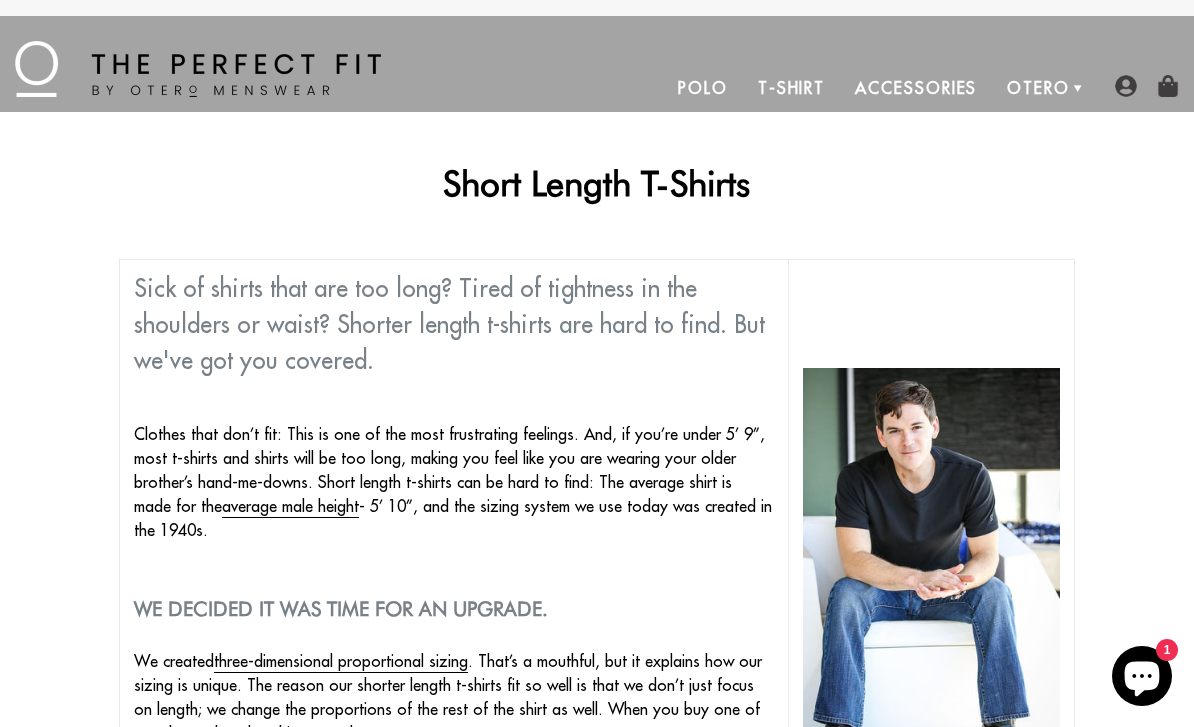 click on "T-Shirt" at bounding box center (791, 88) 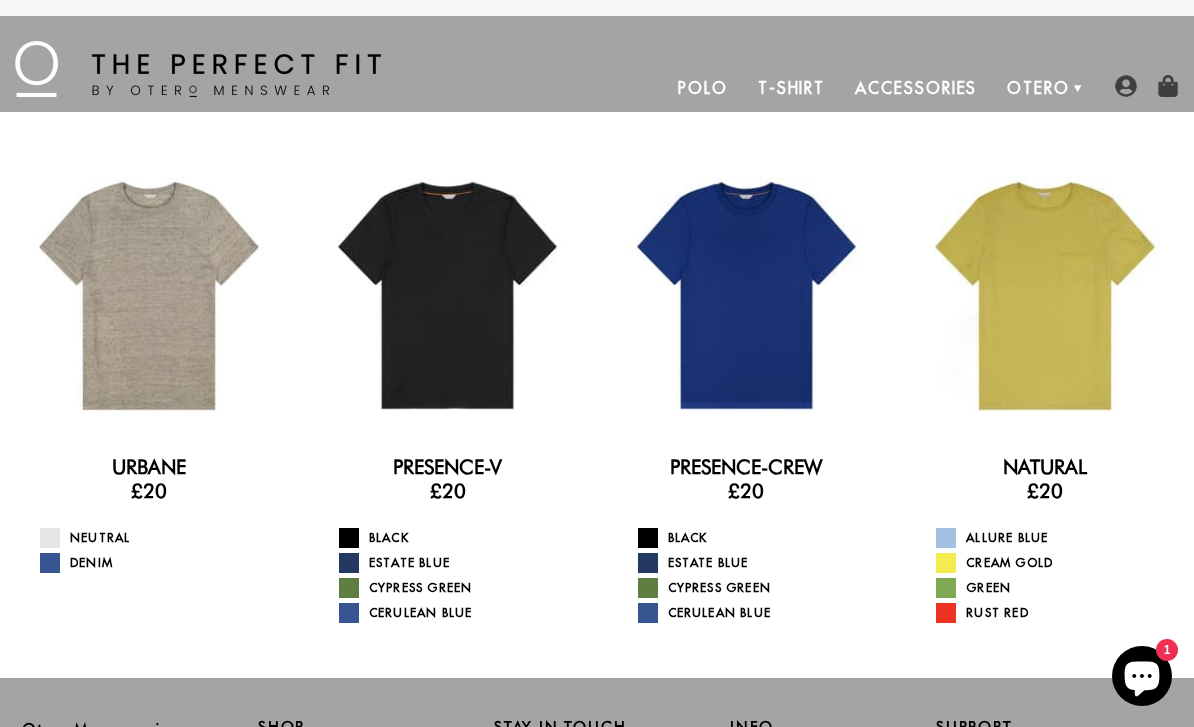 scroll, scrollTop: 0, scrollLeft: 0, axis: both 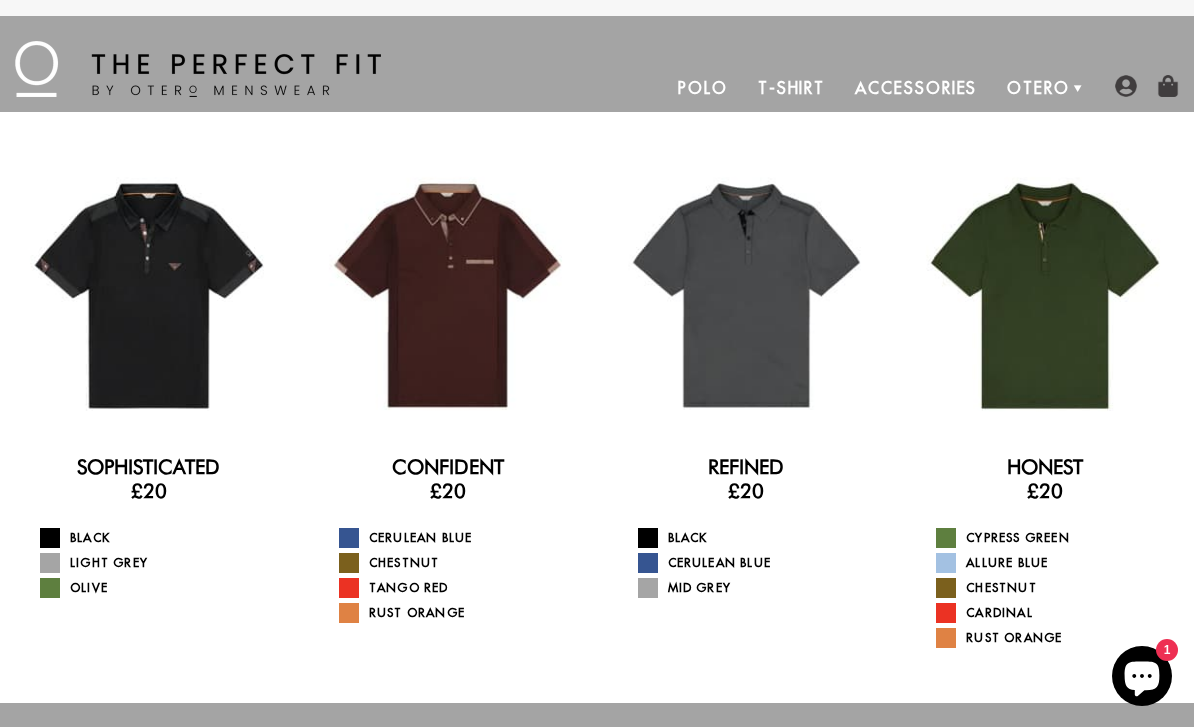 click at bounding box center [149, 296] 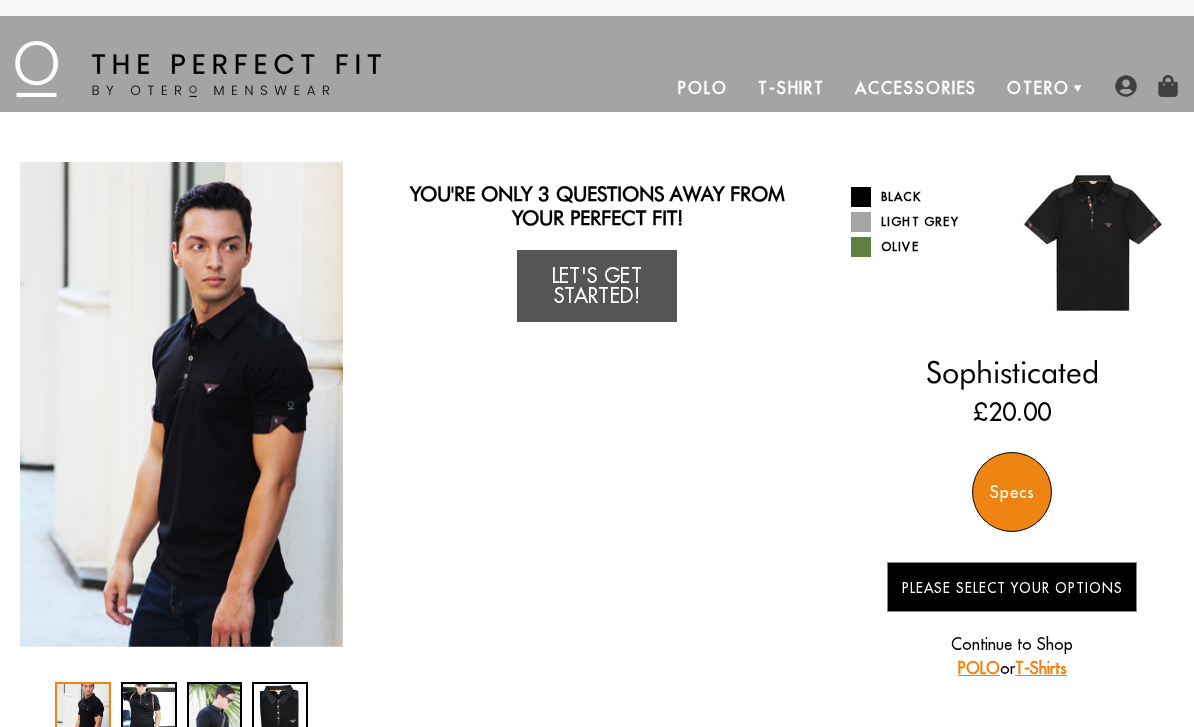 scroll, scrollTop: 0, scrollLeft: 0, axis: both 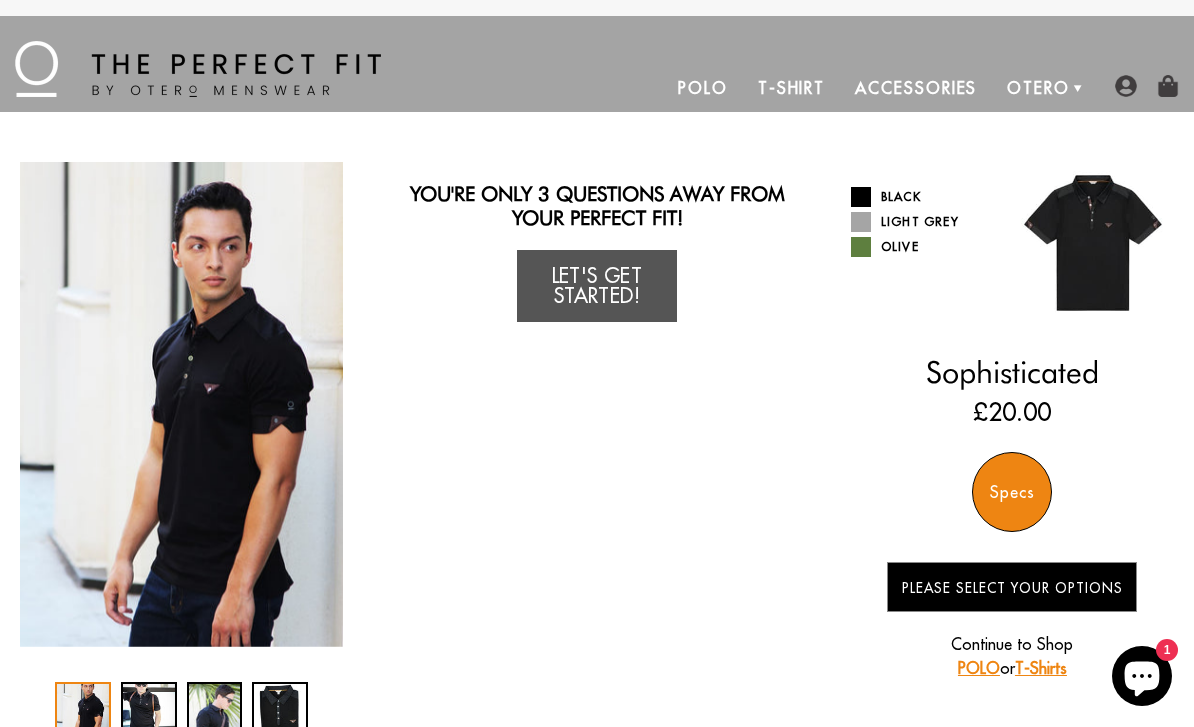 click at bounding box center (861, 222) 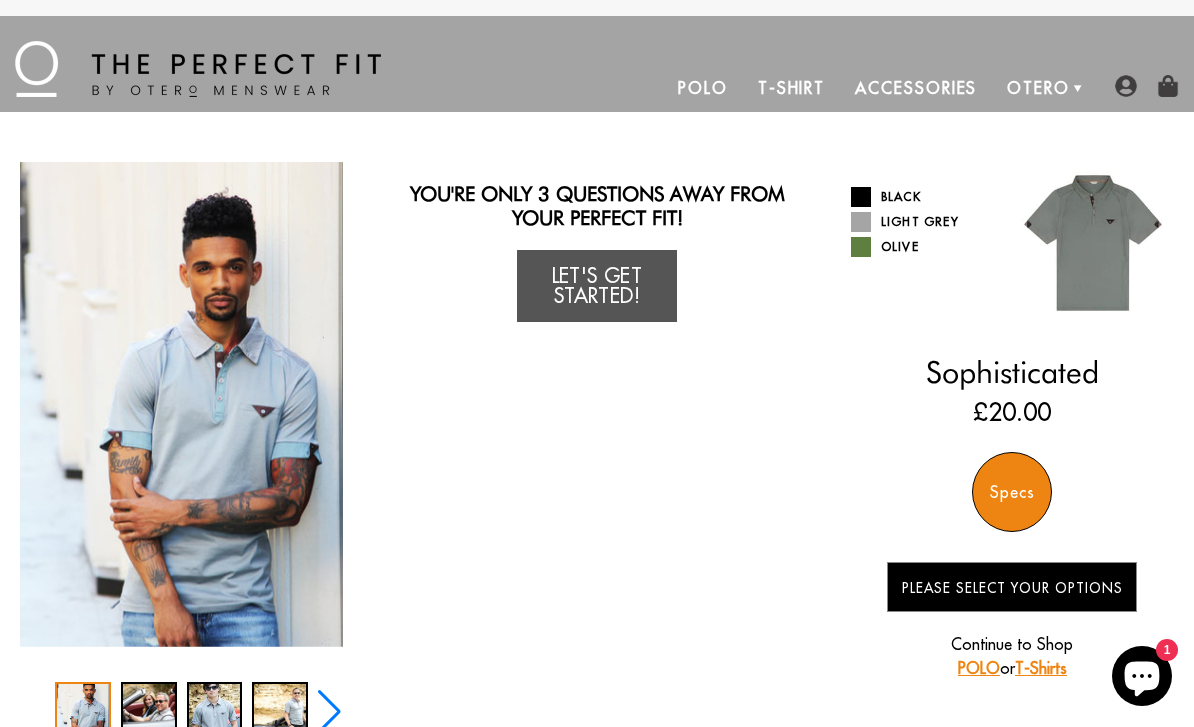 scroll, scrollTop: 0, scrollLeft: 0, axis: both 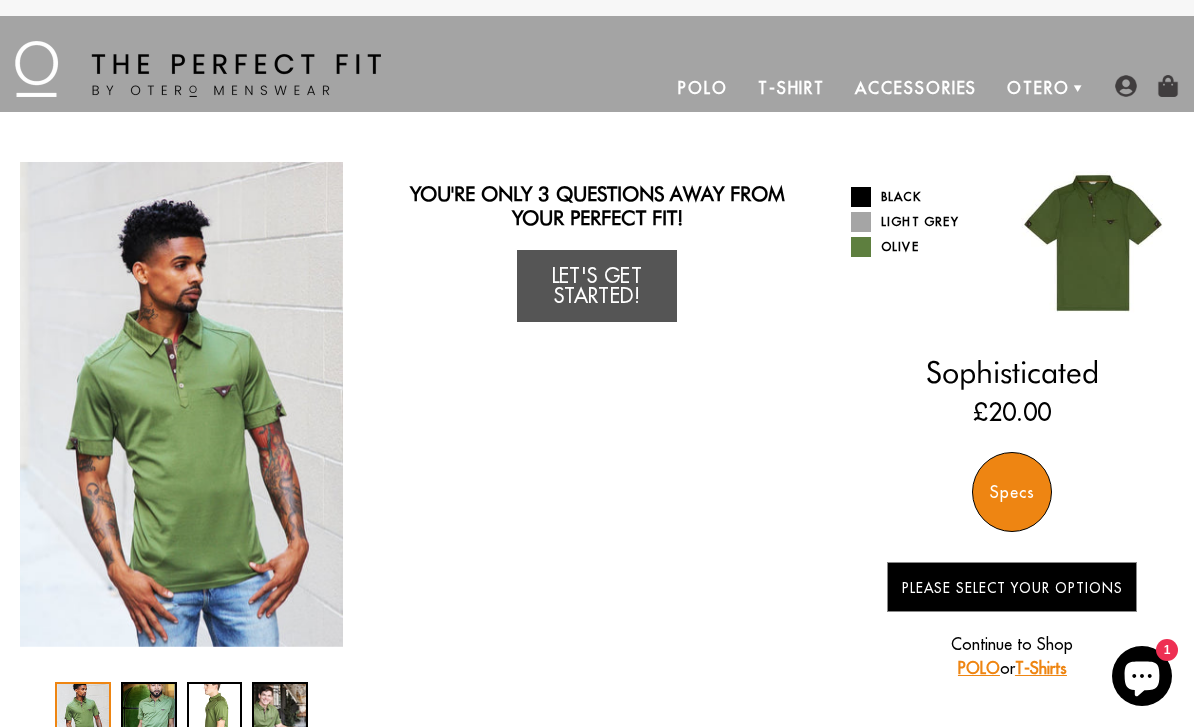 click at bounding box center [861, 197] 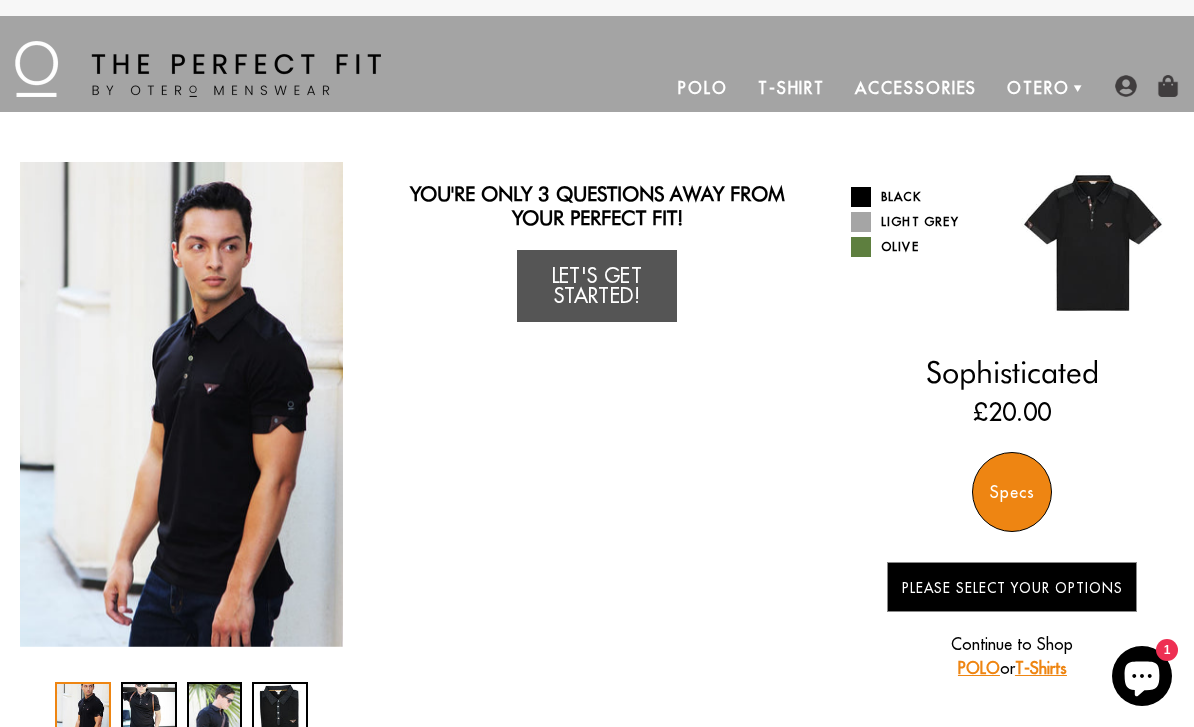 scroll, scrollTop: 0, scrollLeft: 0, axis: both 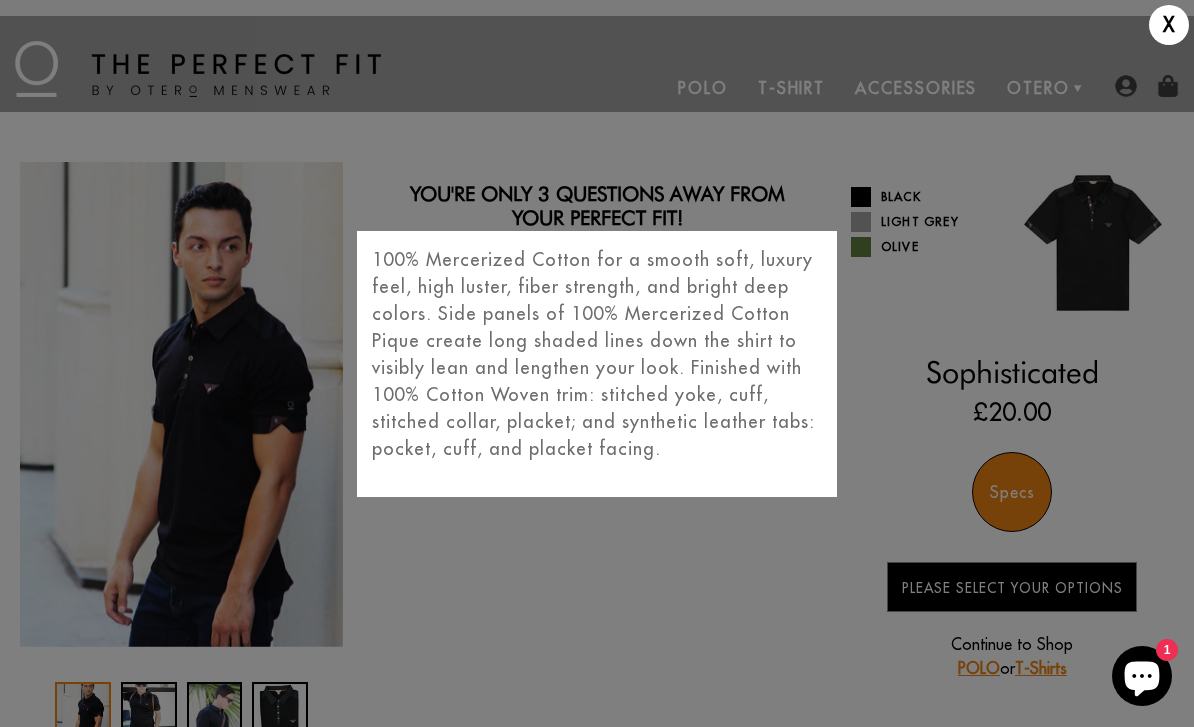 click on "X
100% Mercerized Cotton for a smooth soft, luxury feel, high luster, fiber strength, and bright deep colors. Side panels of 100% Mercerized Cotton Pique create long shaded lines down the shirt to visibly lean and lengthen your look. Finished with 100% Cotton Woven trim: stitched yoke, cuff, stitched collar, placket; and synthetic leather tabs: pocket, cuff, and placket facing." at bounding box center (597, 363) 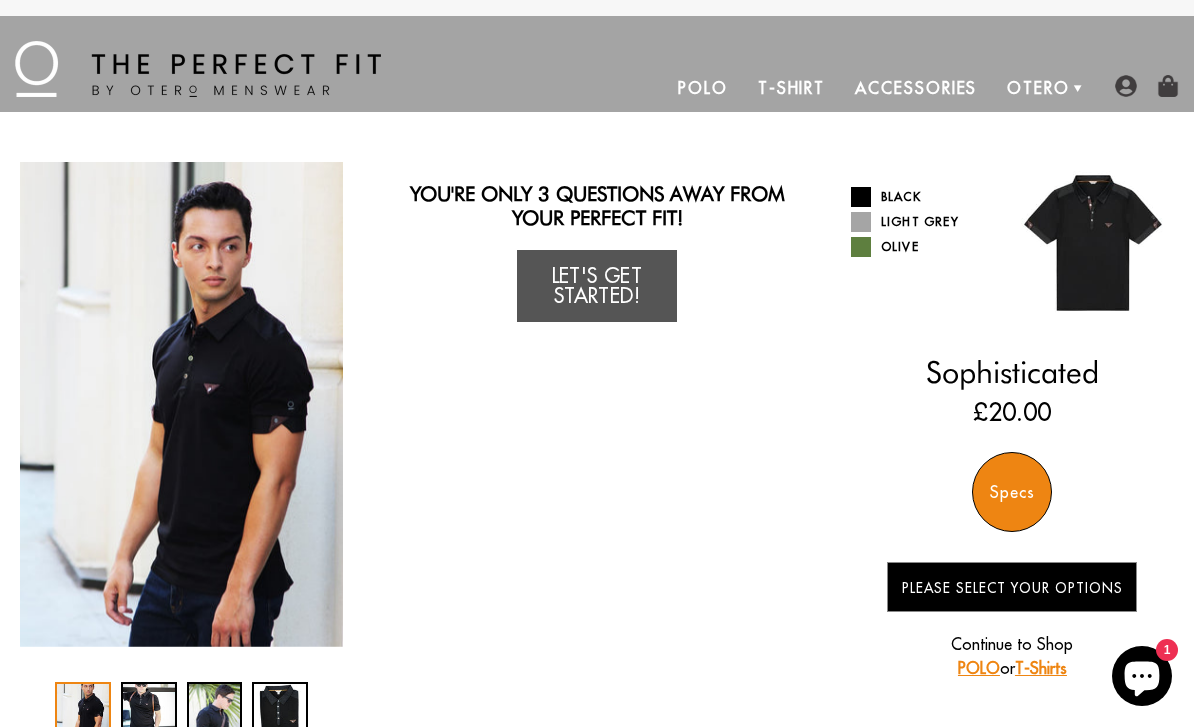scroll, scrollTop: 0, scrollLeft: 0, axis: both 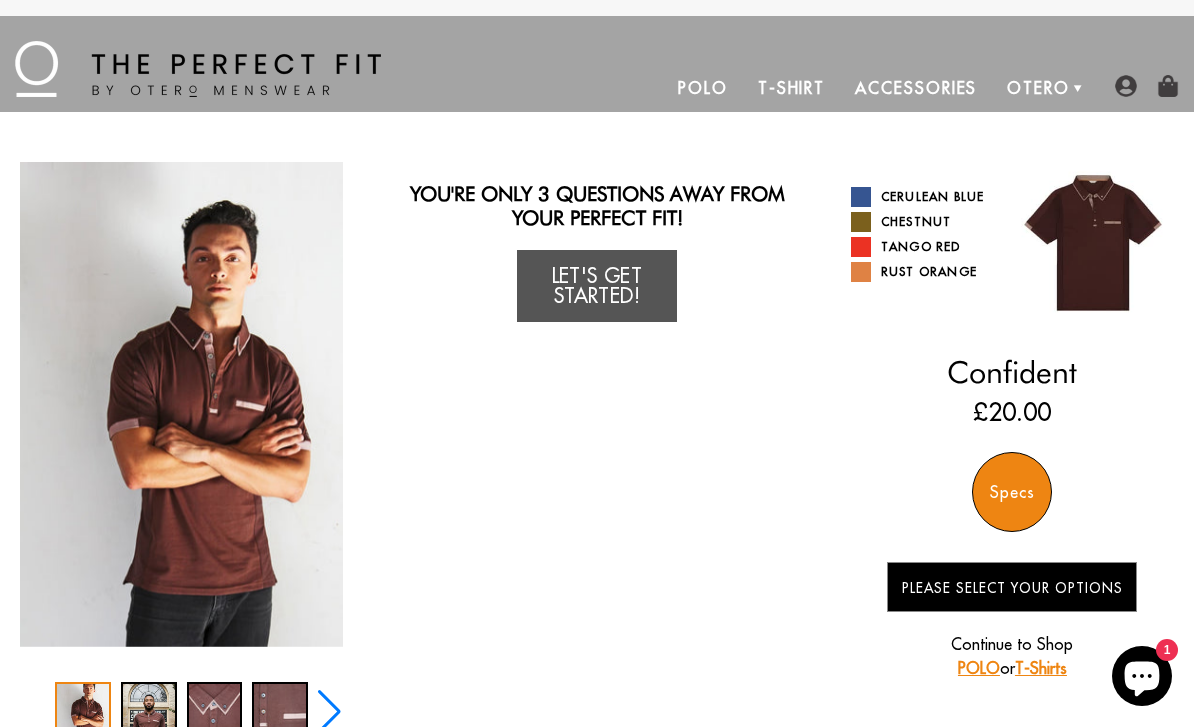 click at bounding box center [149, 712] 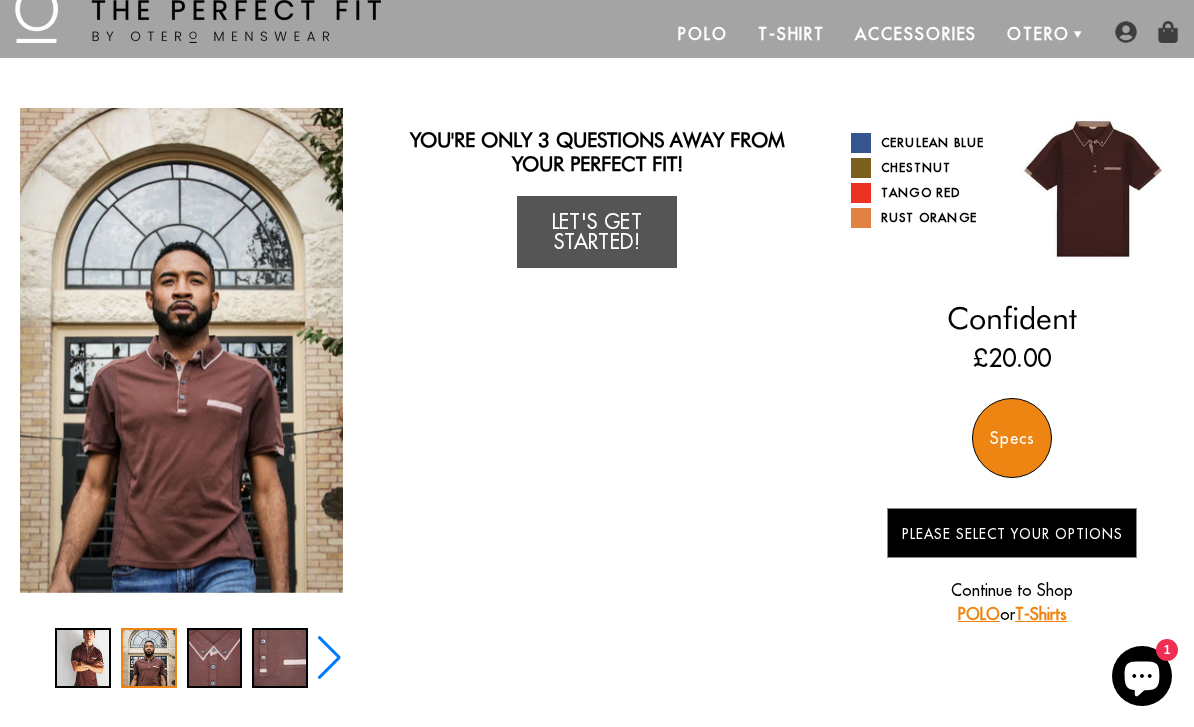 scroll, scrollTop: 60, scrollLeft: 0, axis: vertical 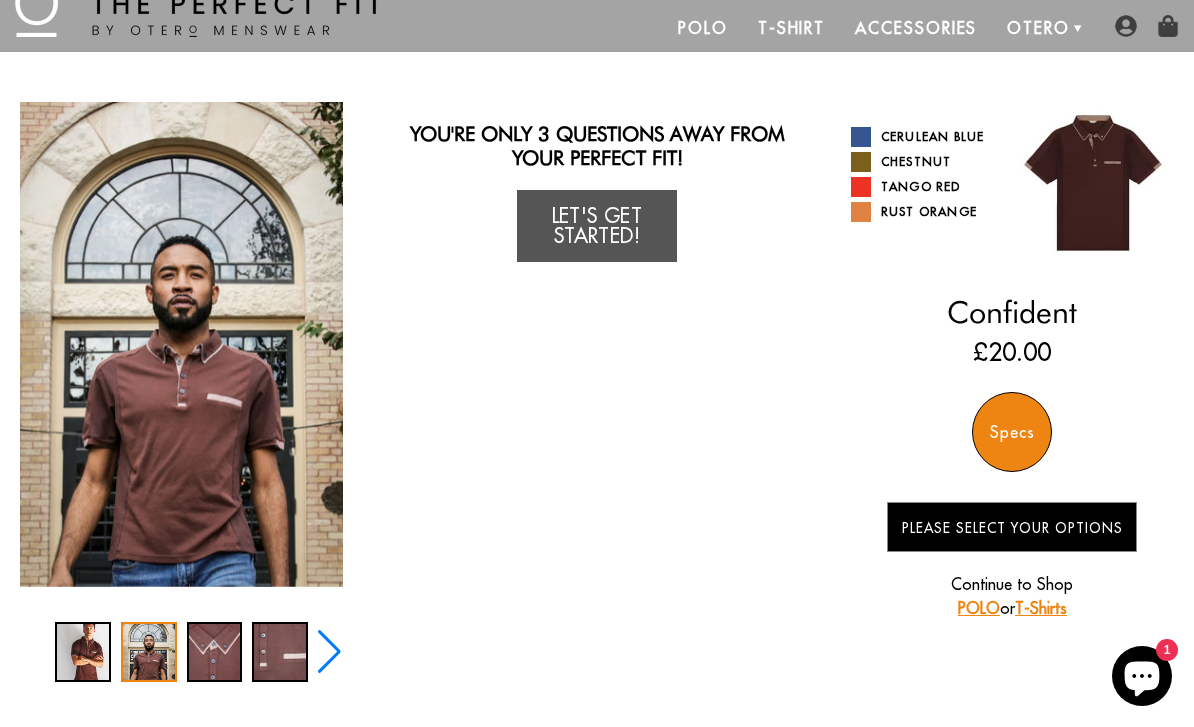 click on "Chestnut" at bounding box center (924, 162) 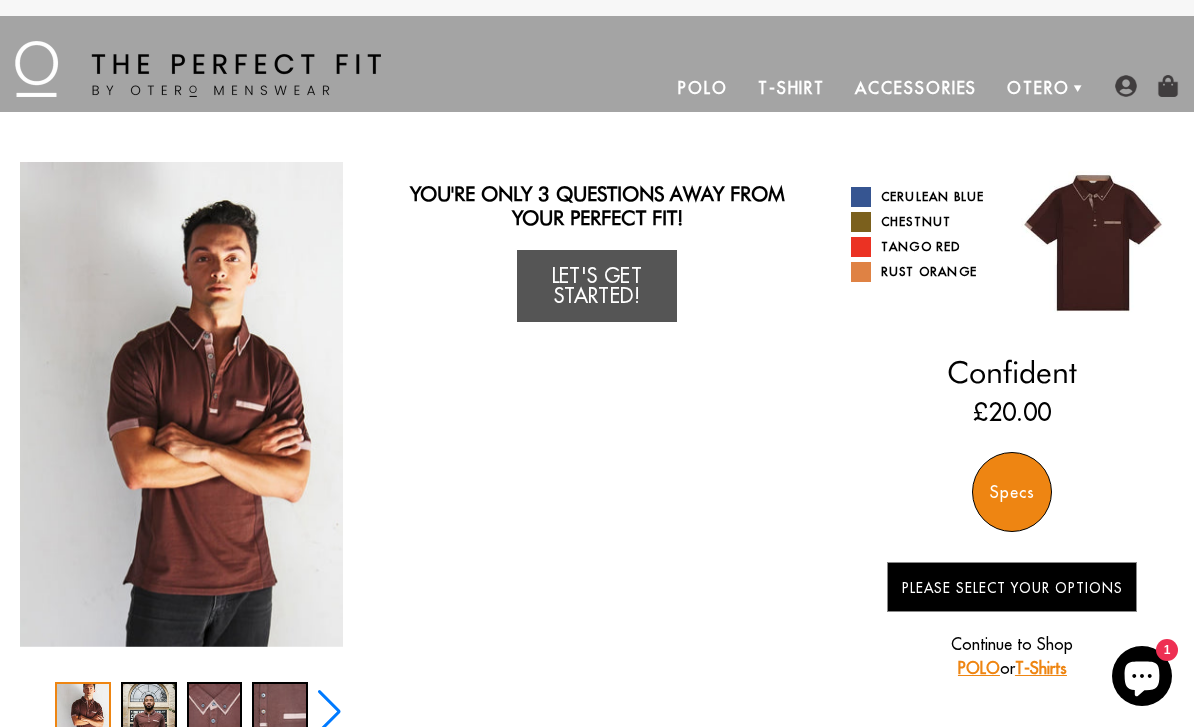 scroll, scrollTop: 0, scrollLeft: 0, axis: both 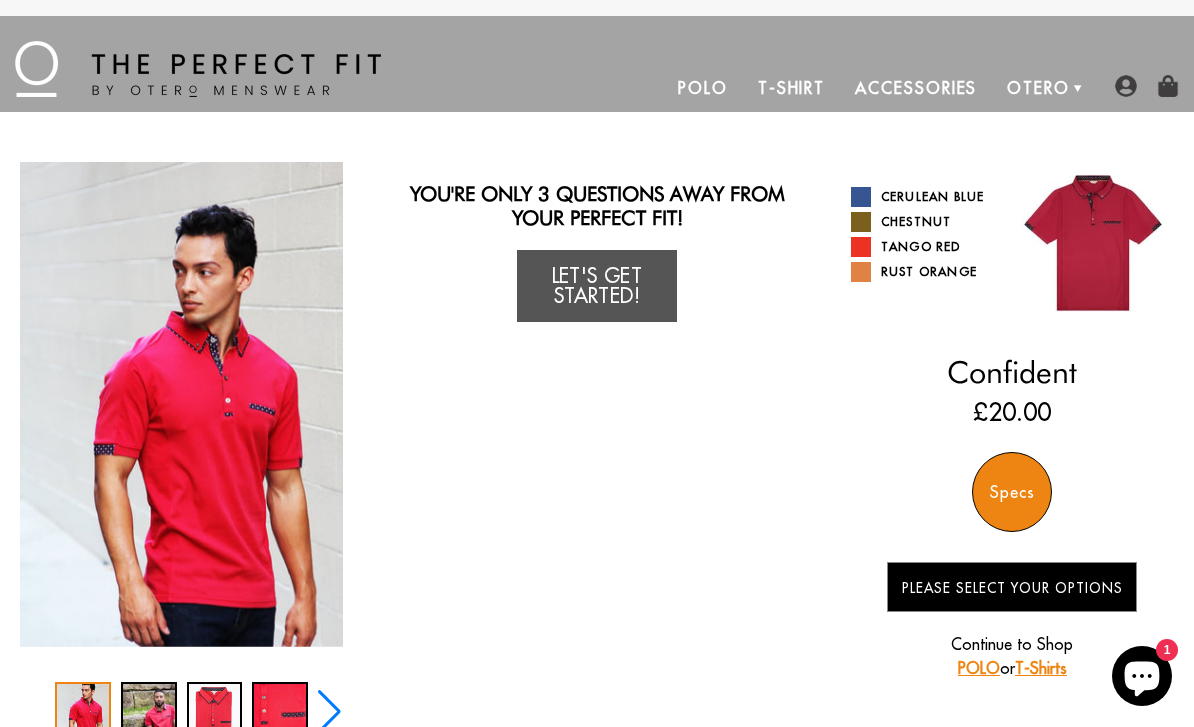 click on "Rust Orange" at bounding box center [924, 272] 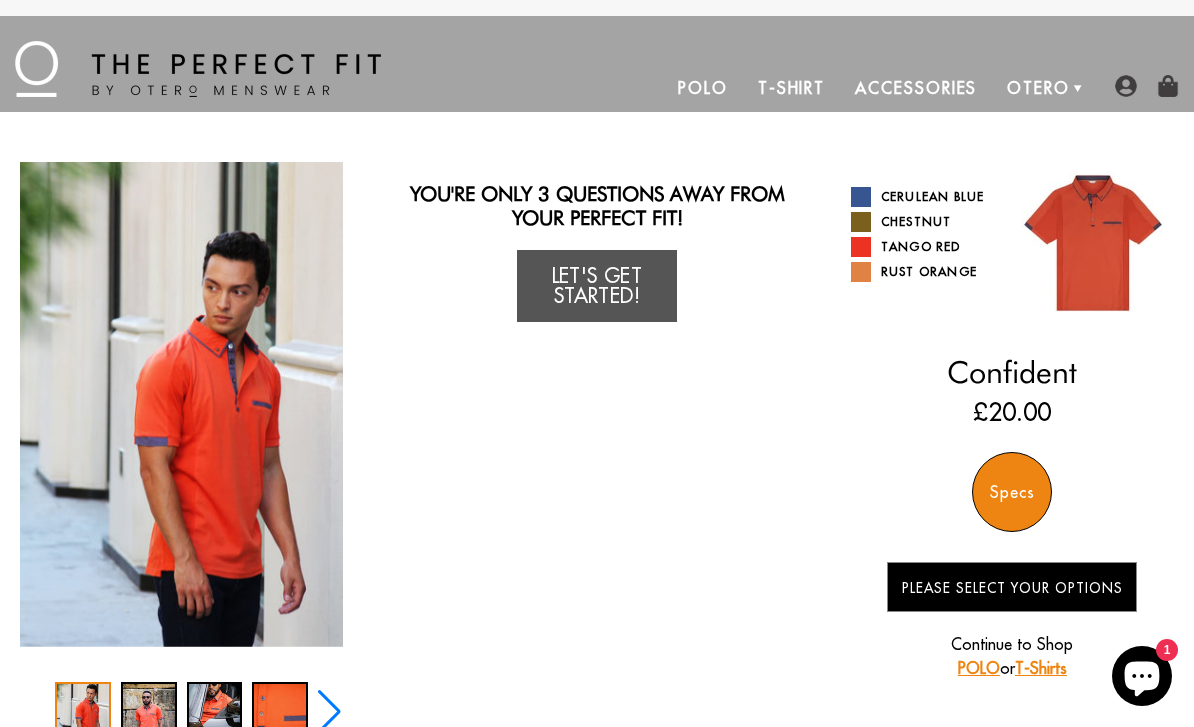 scroll, scrollTop: 0, scrollLeft: 0, axis: both 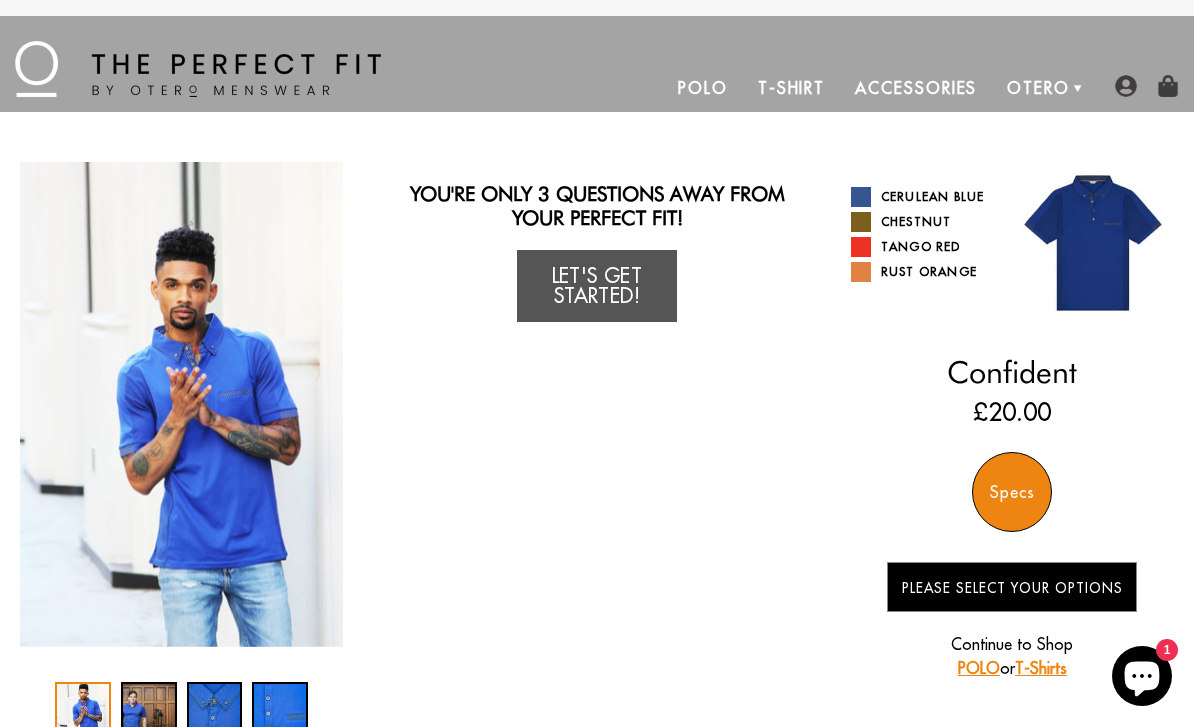 click on "Chestnut" at bounding box center (924, 222) 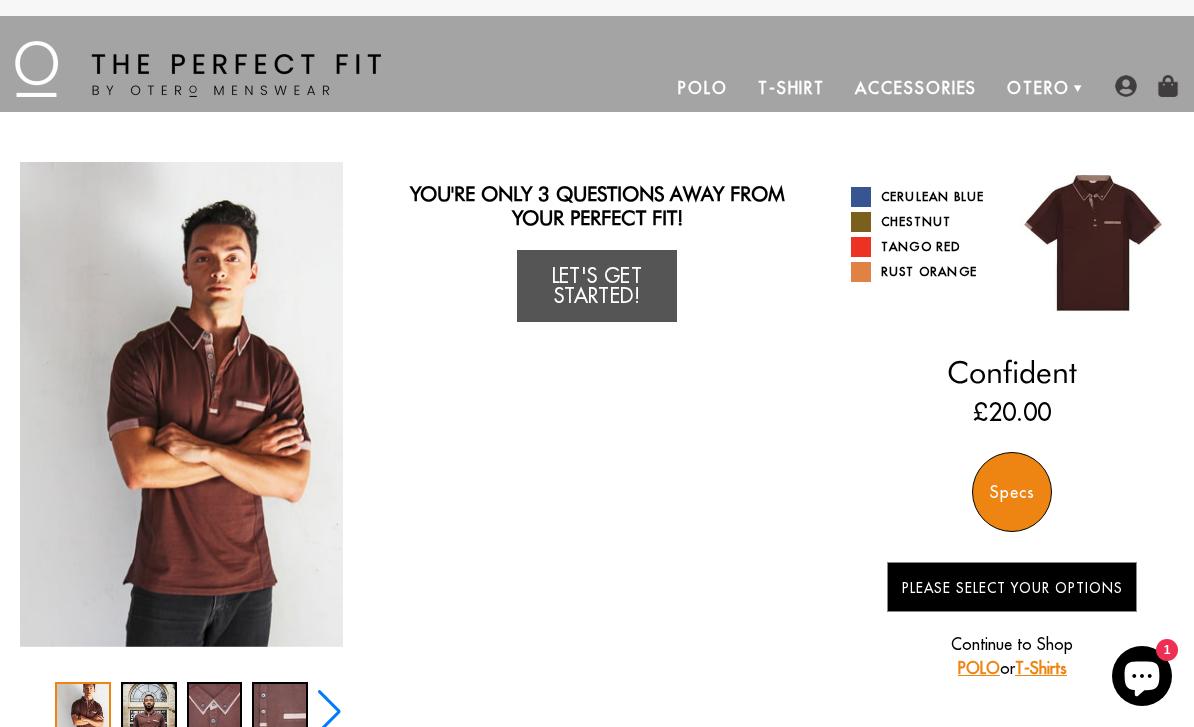 scroll, scrollTop: 0, scrollLeft: 0, axis: both 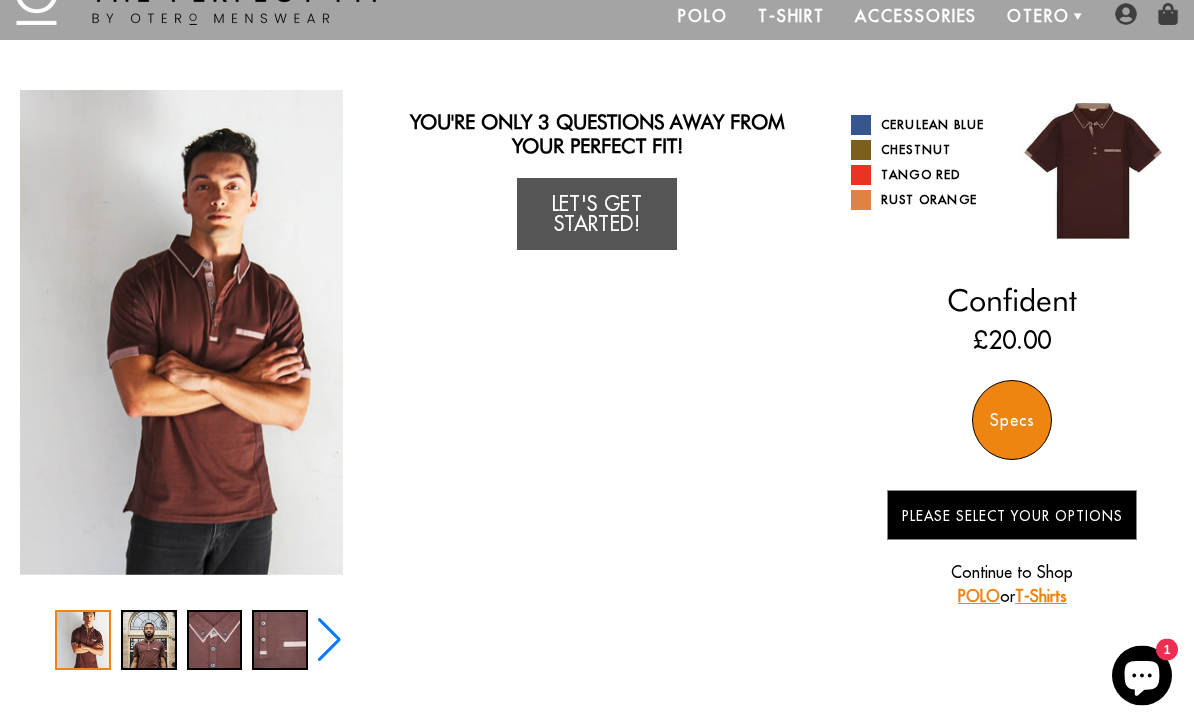 click on "Let's Get Started!" at bounding box center (597, 215) 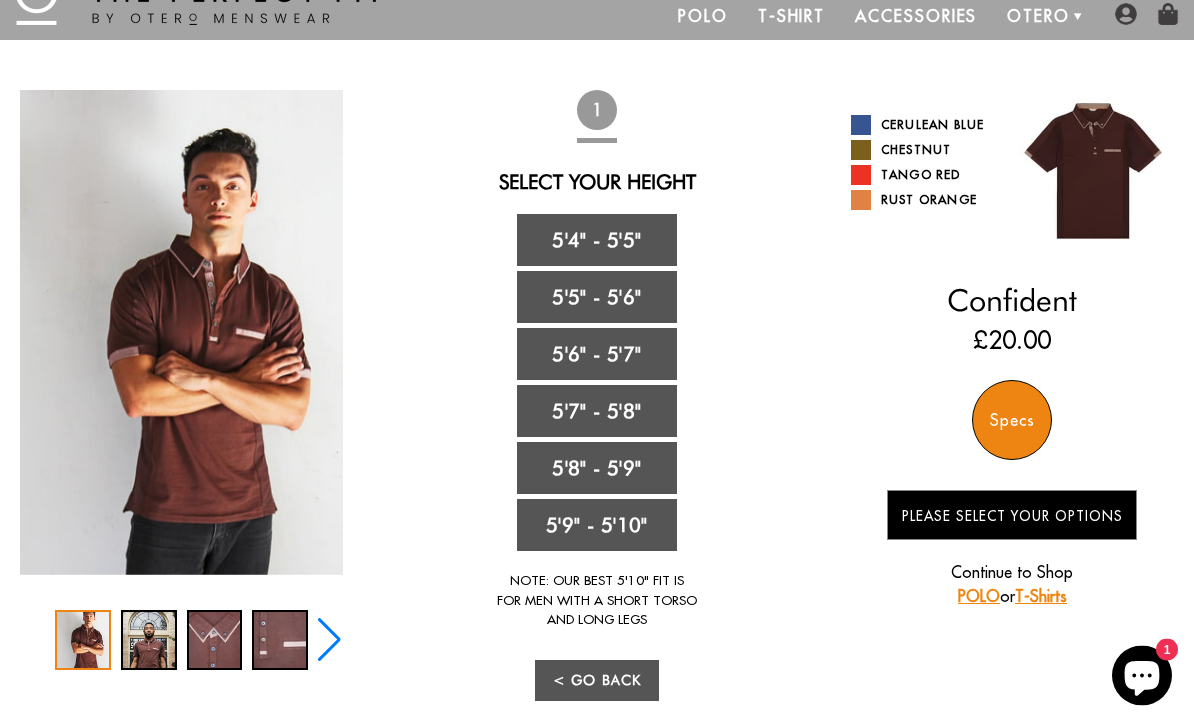 scroll, scrollTop: 72, scrollLeft: 0, axis: vertical 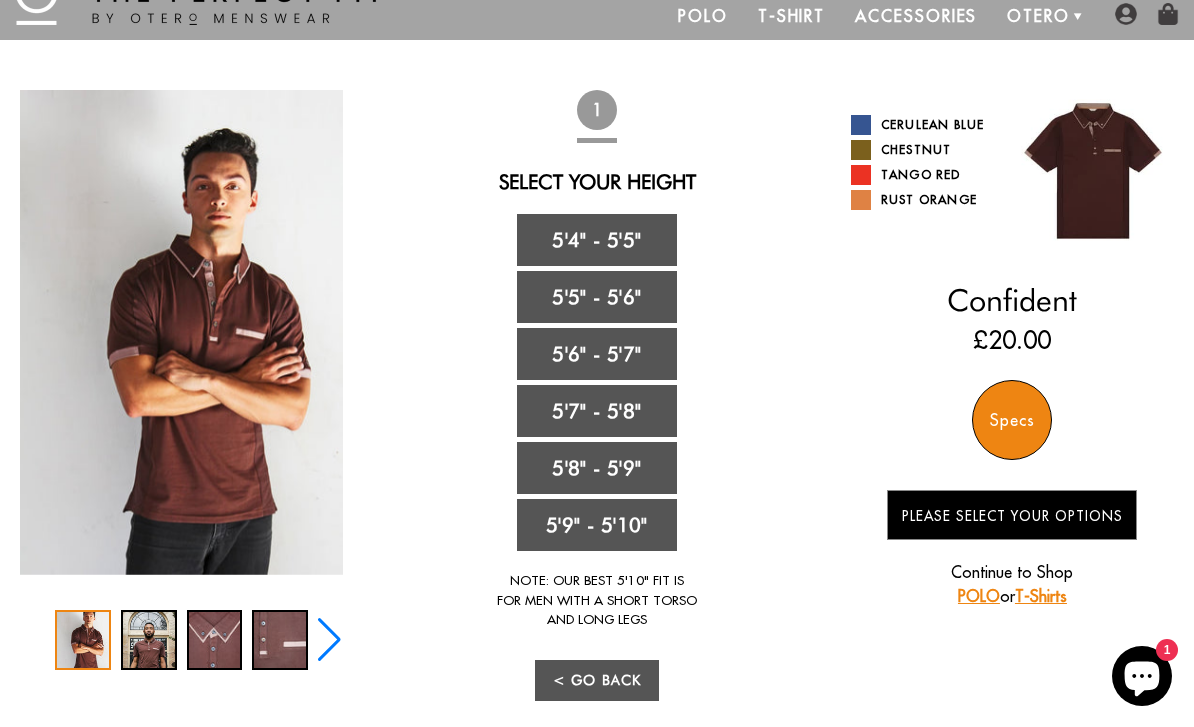 click on "5'8" - 5'9"" at bounding box center (597, 468) 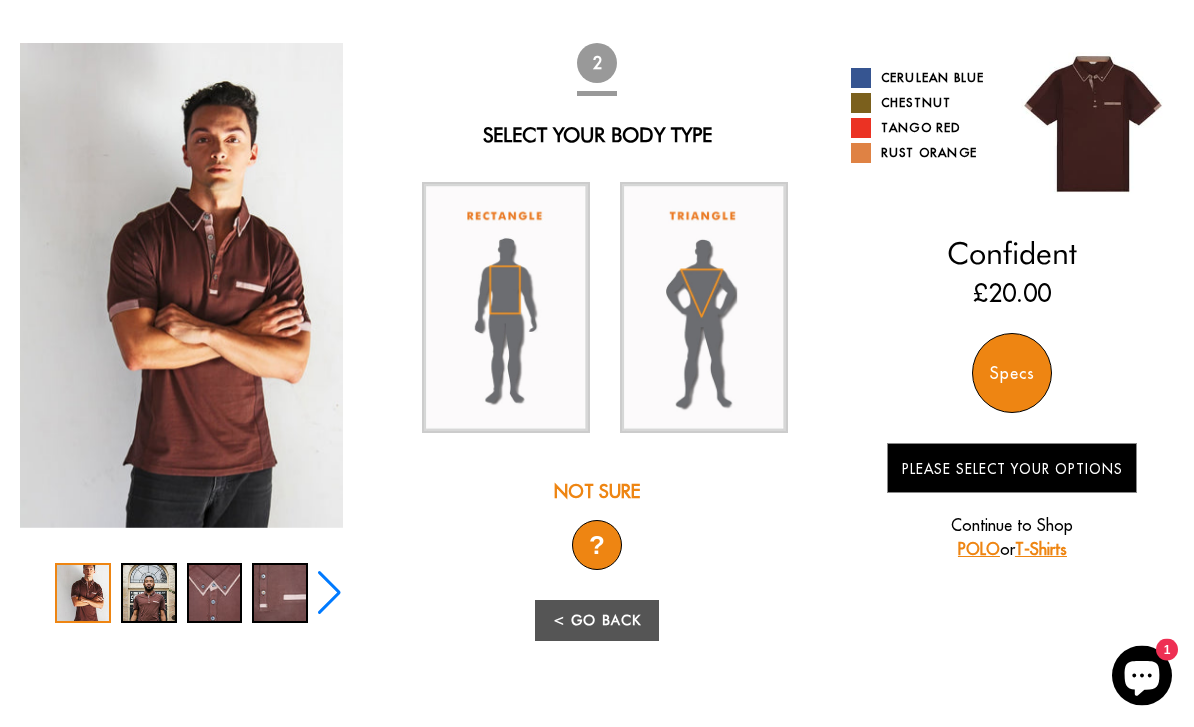 scroll, scrollTop: 119, scrollLeft: 0, axis: vertical 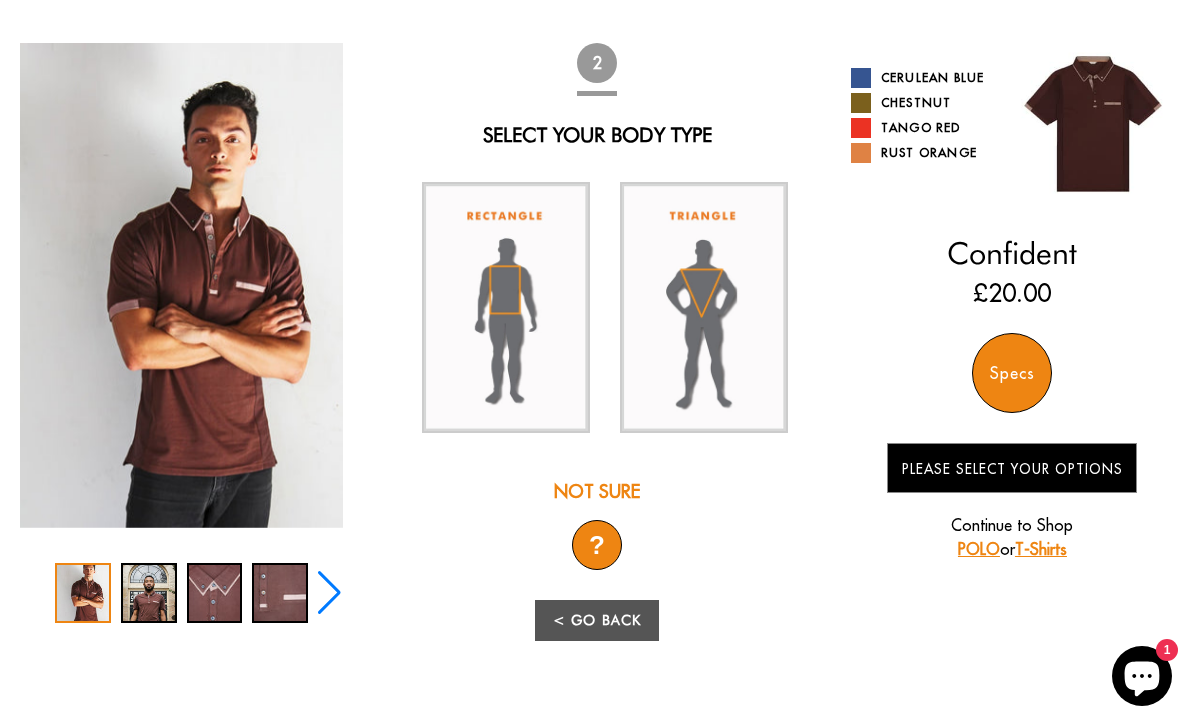 click on "?" at bounding box center [597, 545] 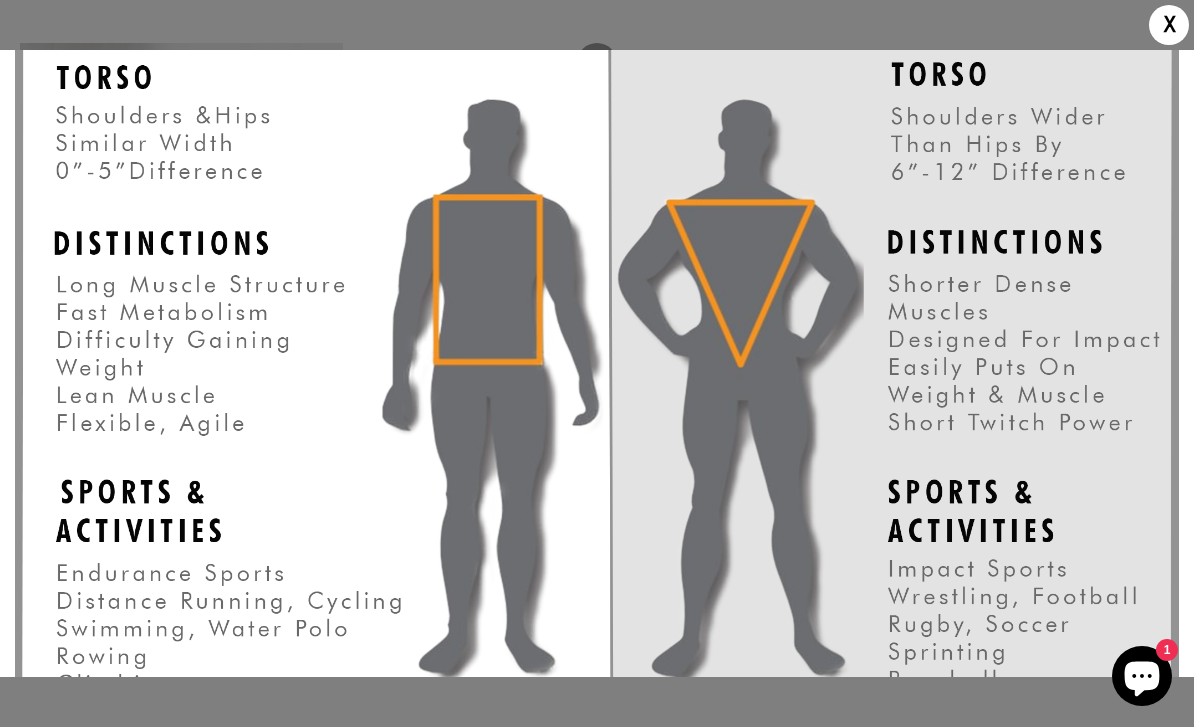scroll, scrollTop: 86, scrollLeft: 0, axis: vertical 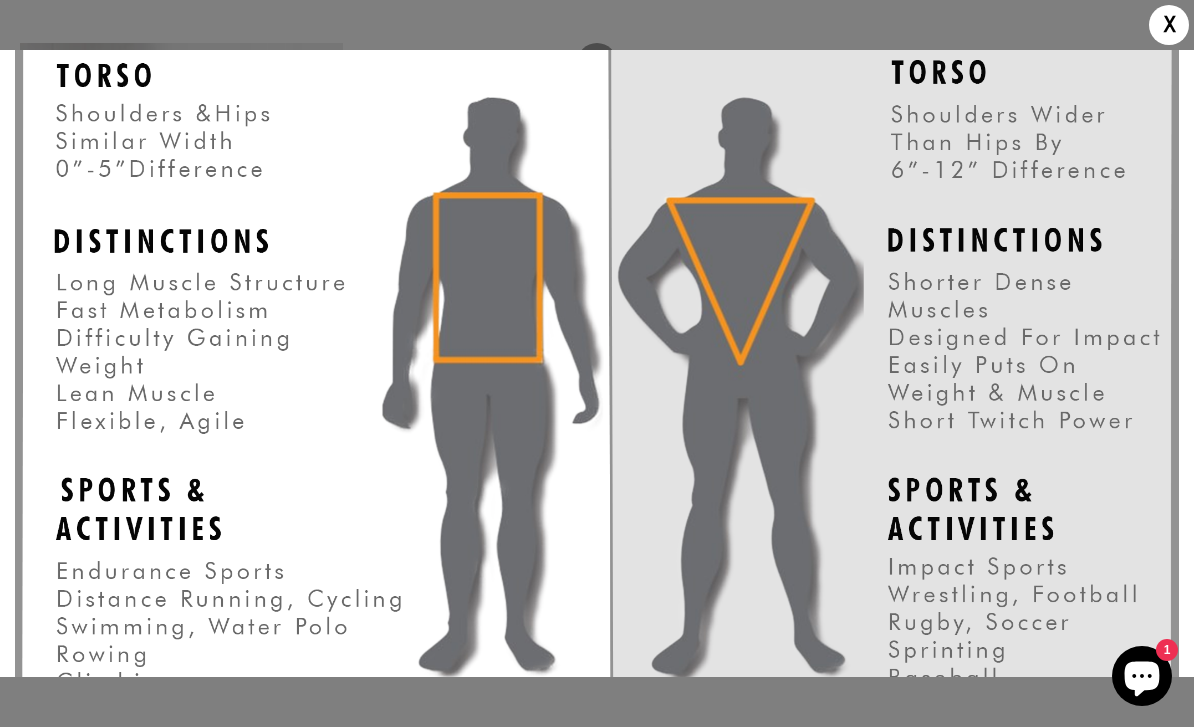 click on "X" at bounding box center (1169, 25) 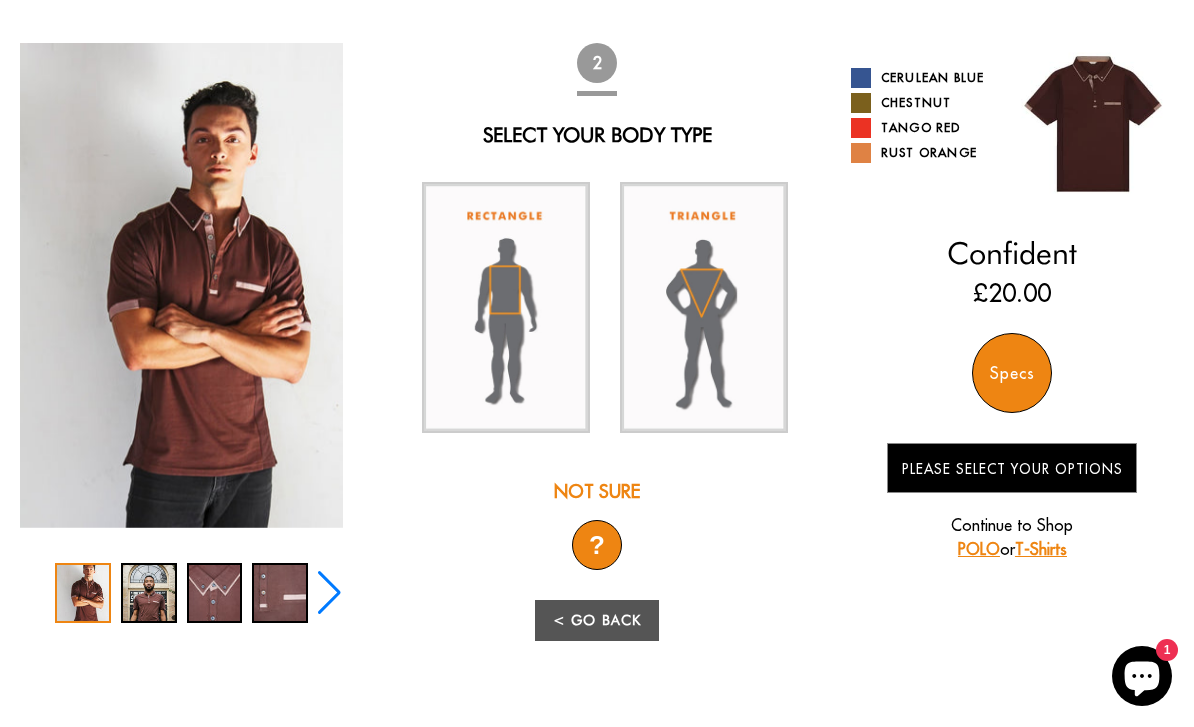 click at bounding box center [506, 307] 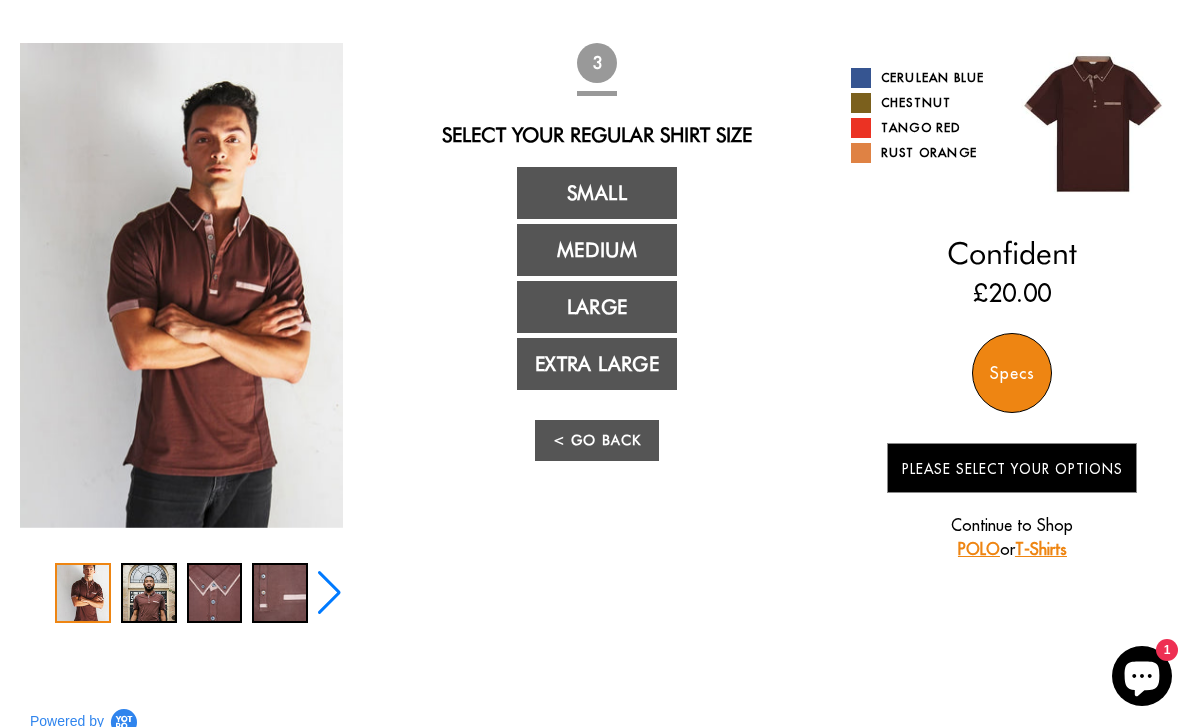 click on "Extra Large" at bounding box center [597, 364] 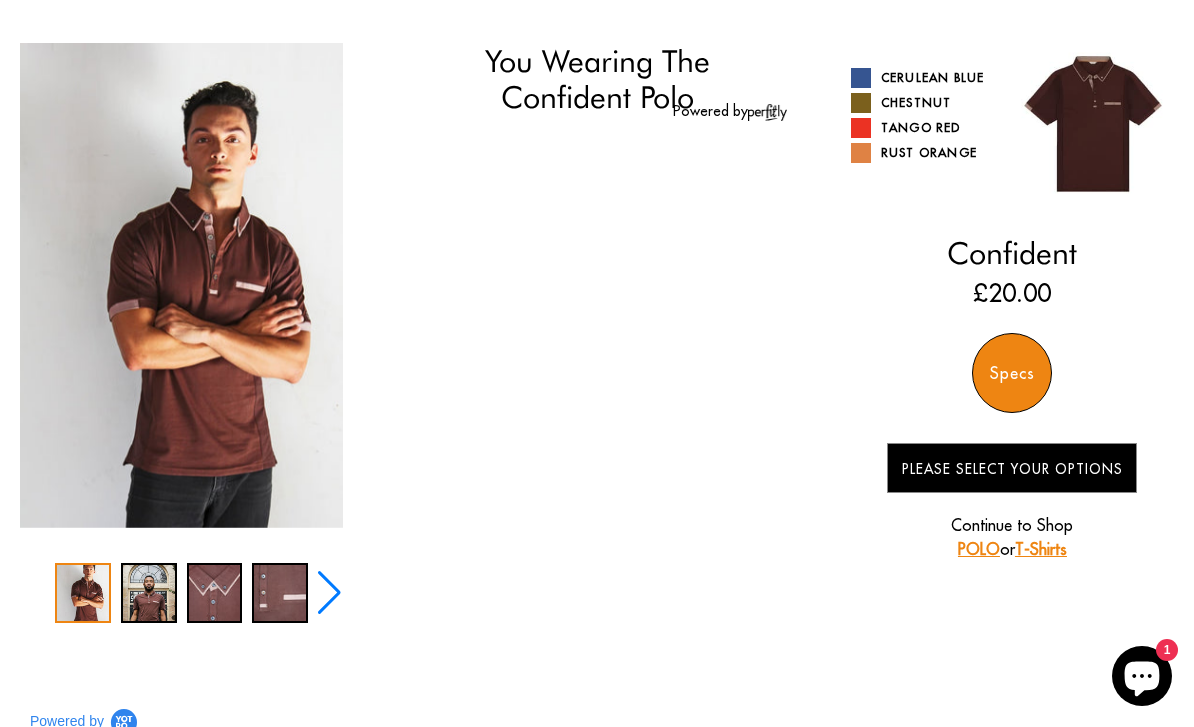 select on "58-59" 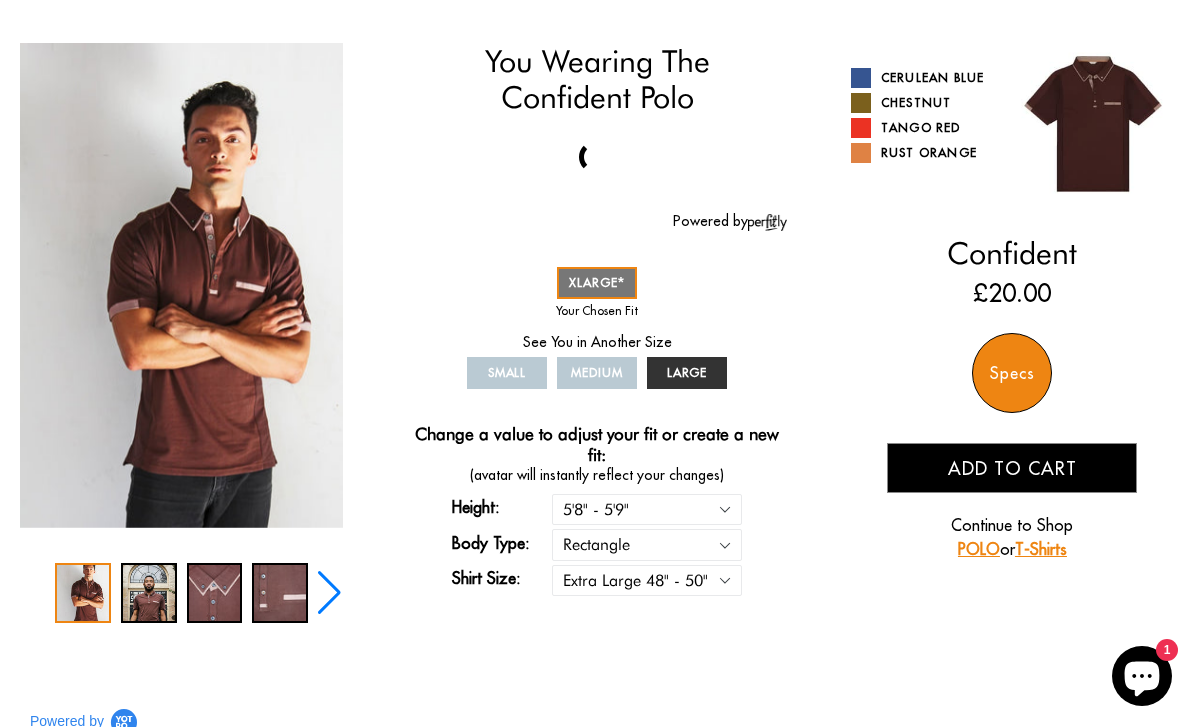 scroll, scrollTop: 0, scrollLeft: 0, axis: both 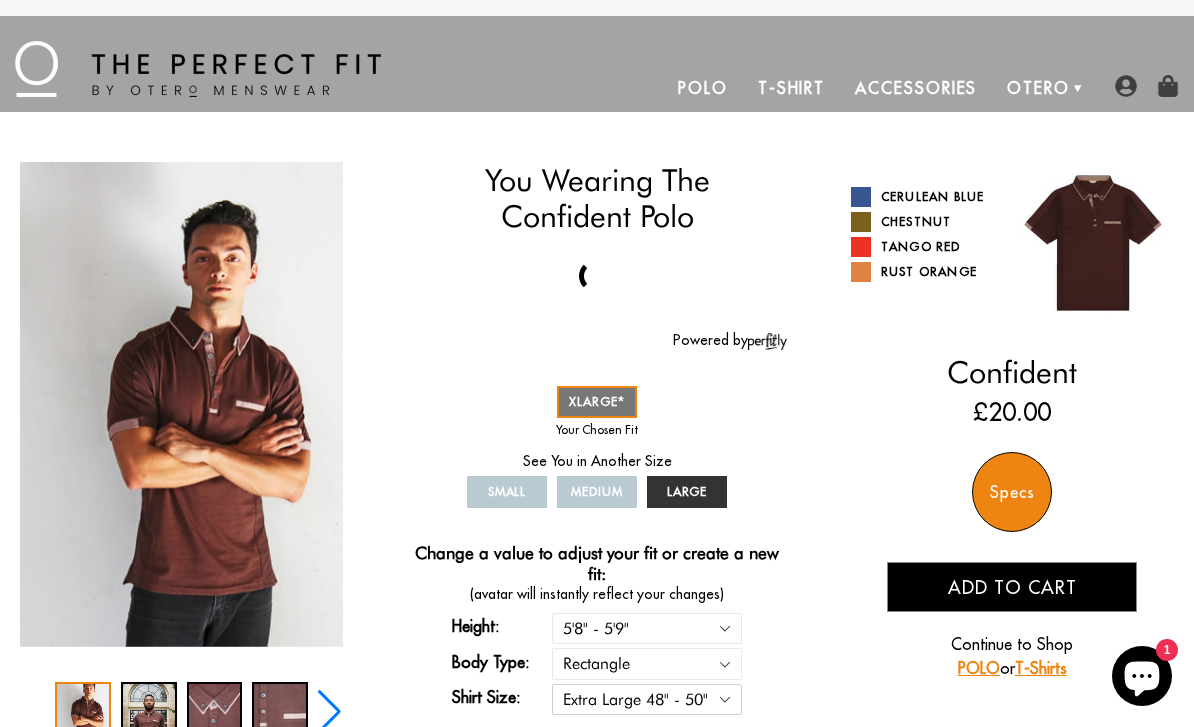 click on "Small 36" - 39" Medium 40" - 43" Large 44" - 47" Extra Large 48" - 50"" at bounding box center [647, 699] 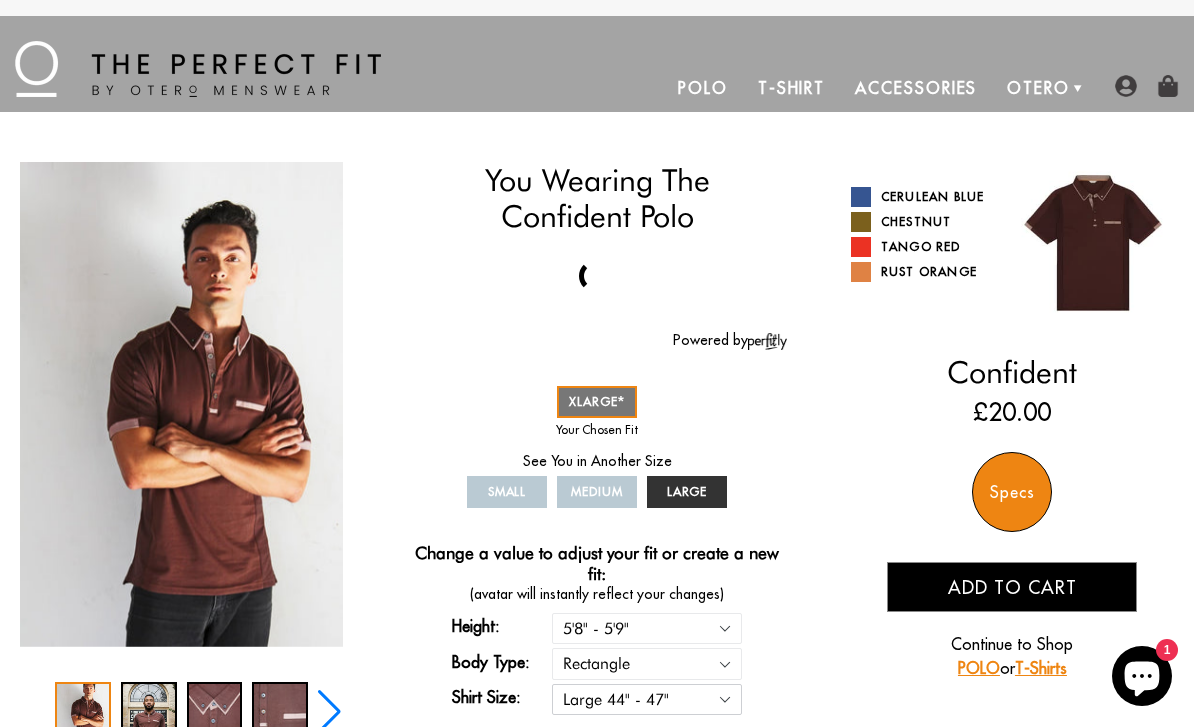 select on "58-59" 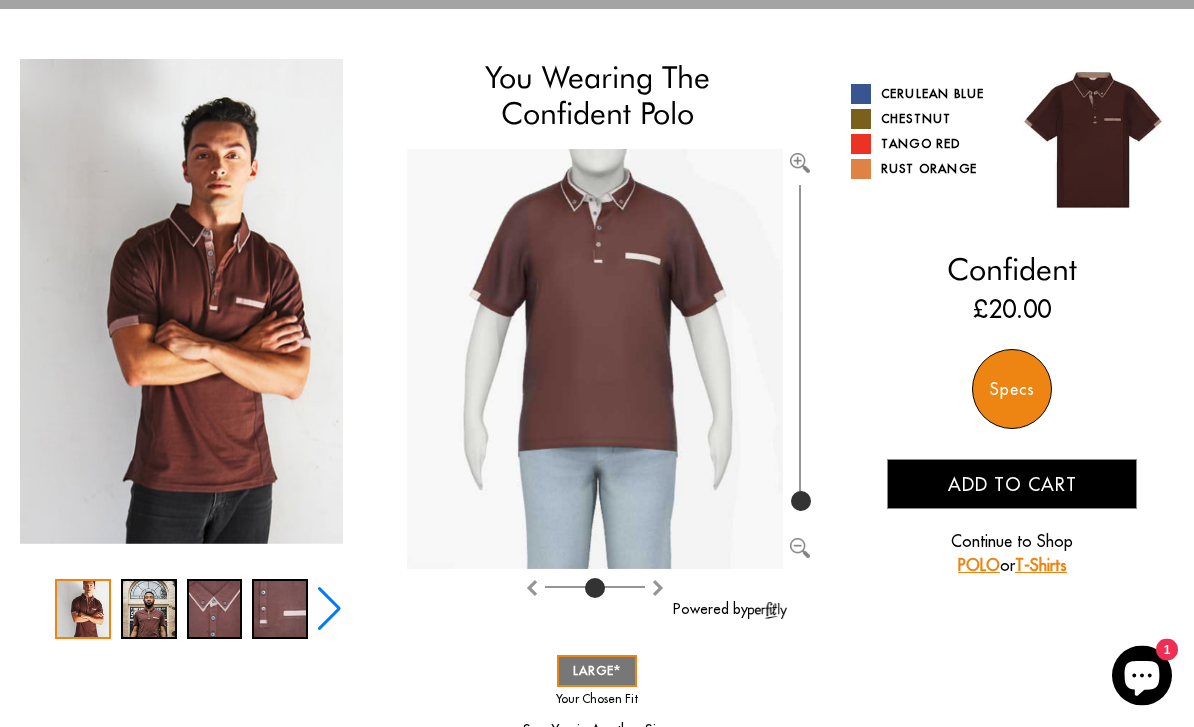 scroll, scrollTop: 0, scrollLeft: 0, axis: both 